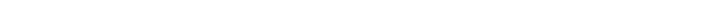 scroll, scrollTop: 990, scrollLeft: 0, axis: vertical 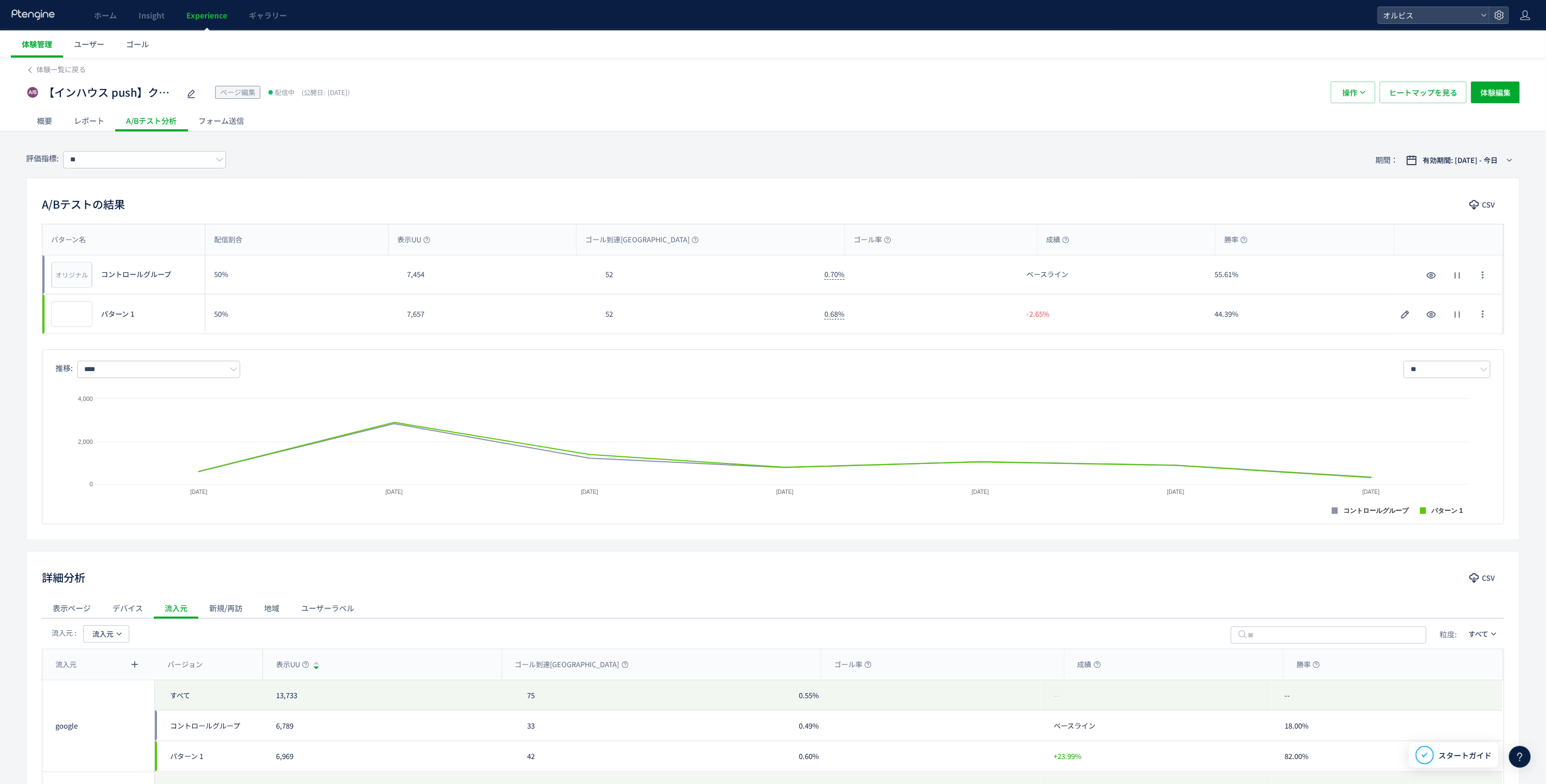 click on "体験管理" at bounding box center (37, 44) 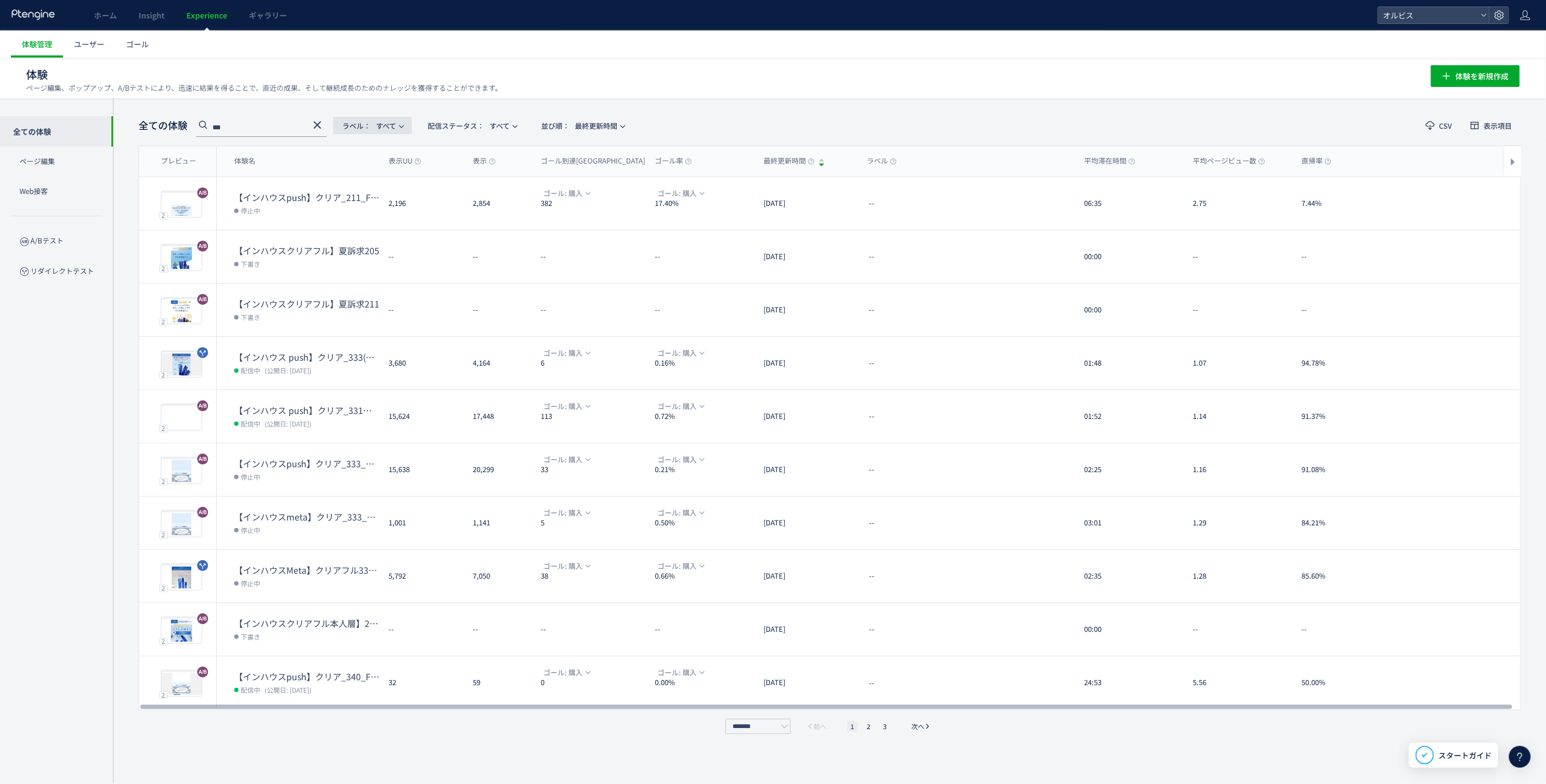 scroll, scrollTop: 0, scrollLeft: 0, axis: both 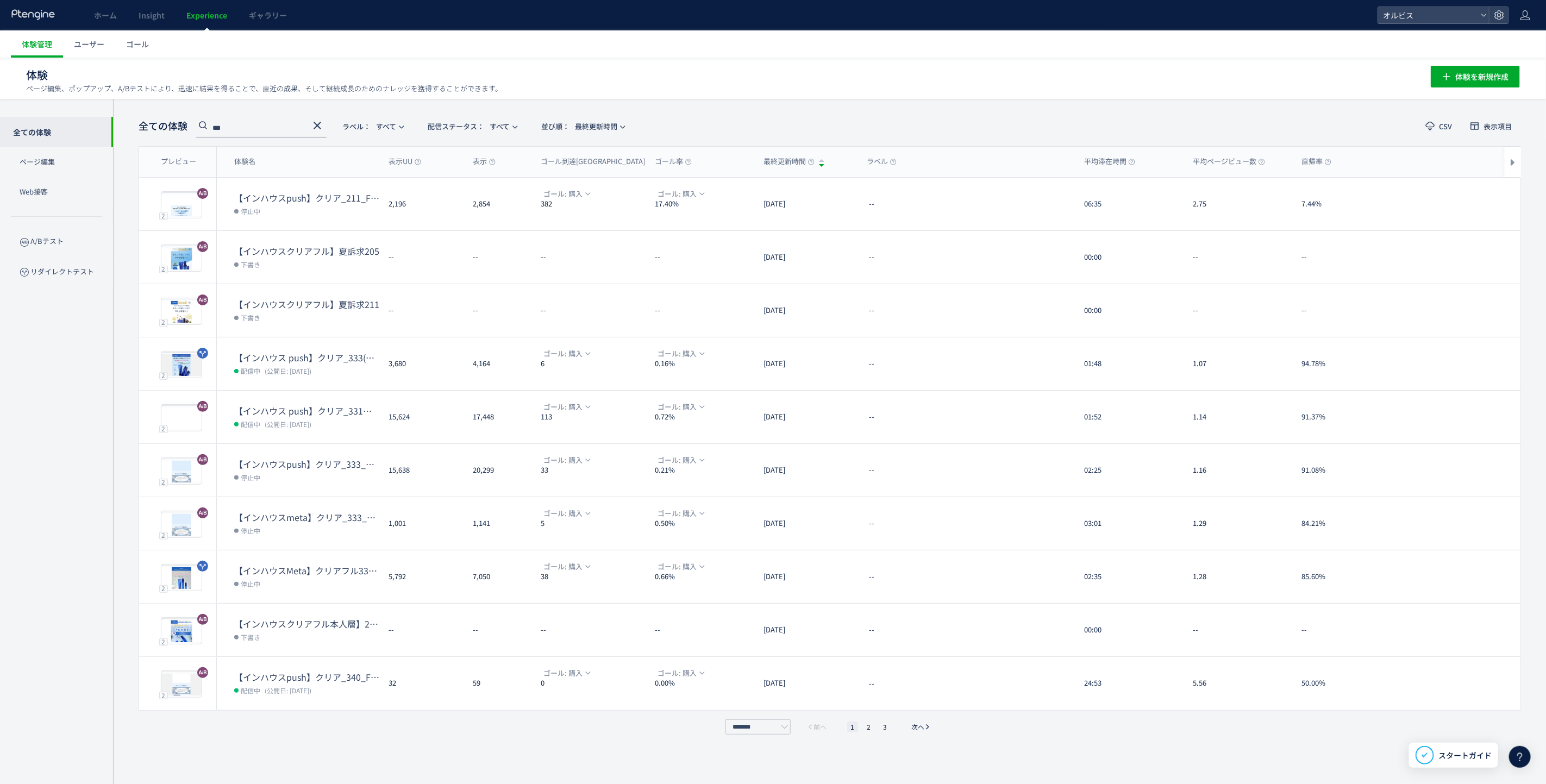 click 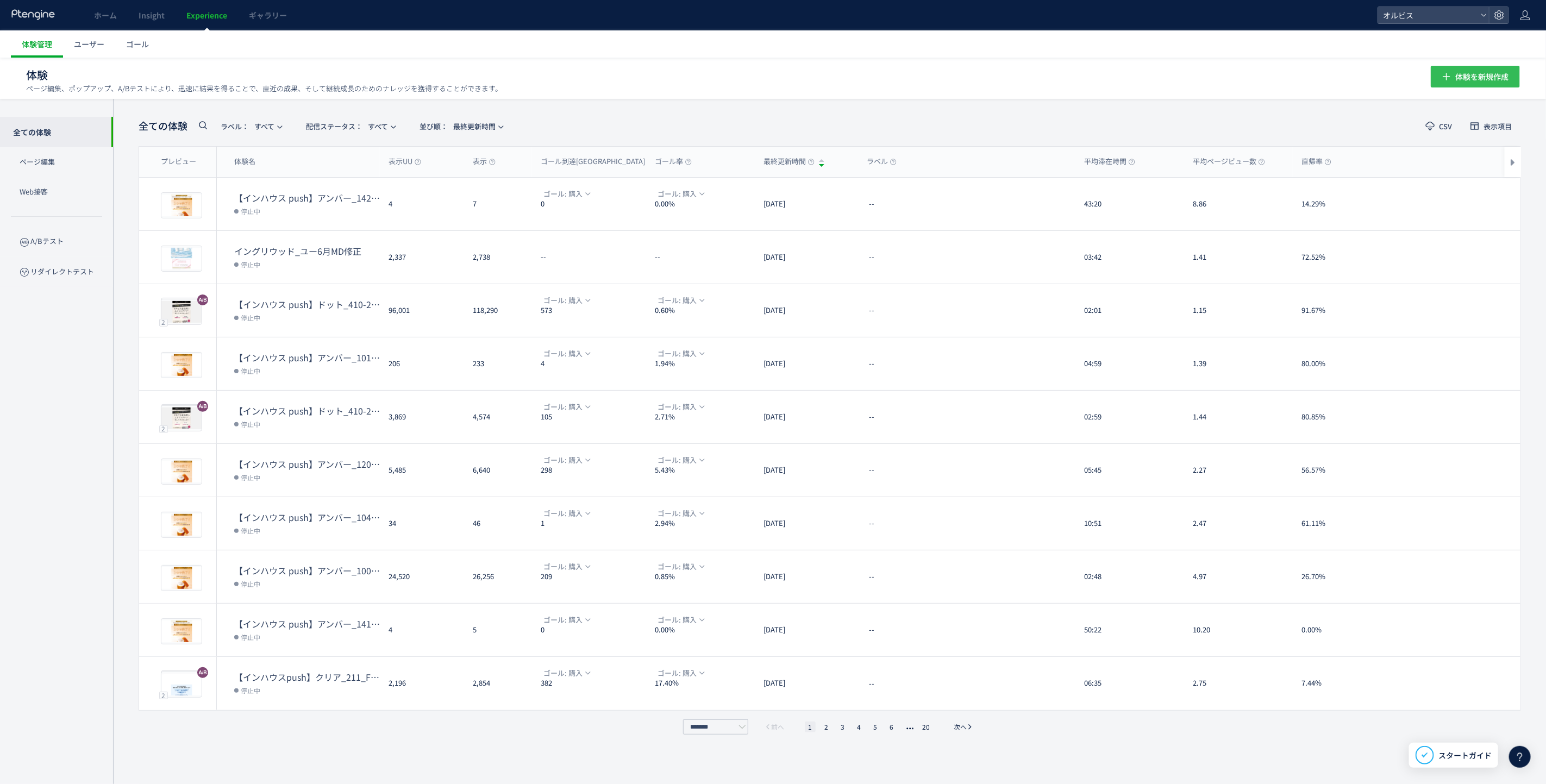 click on "体験を新規作成" at bounding box center (1482, 77) 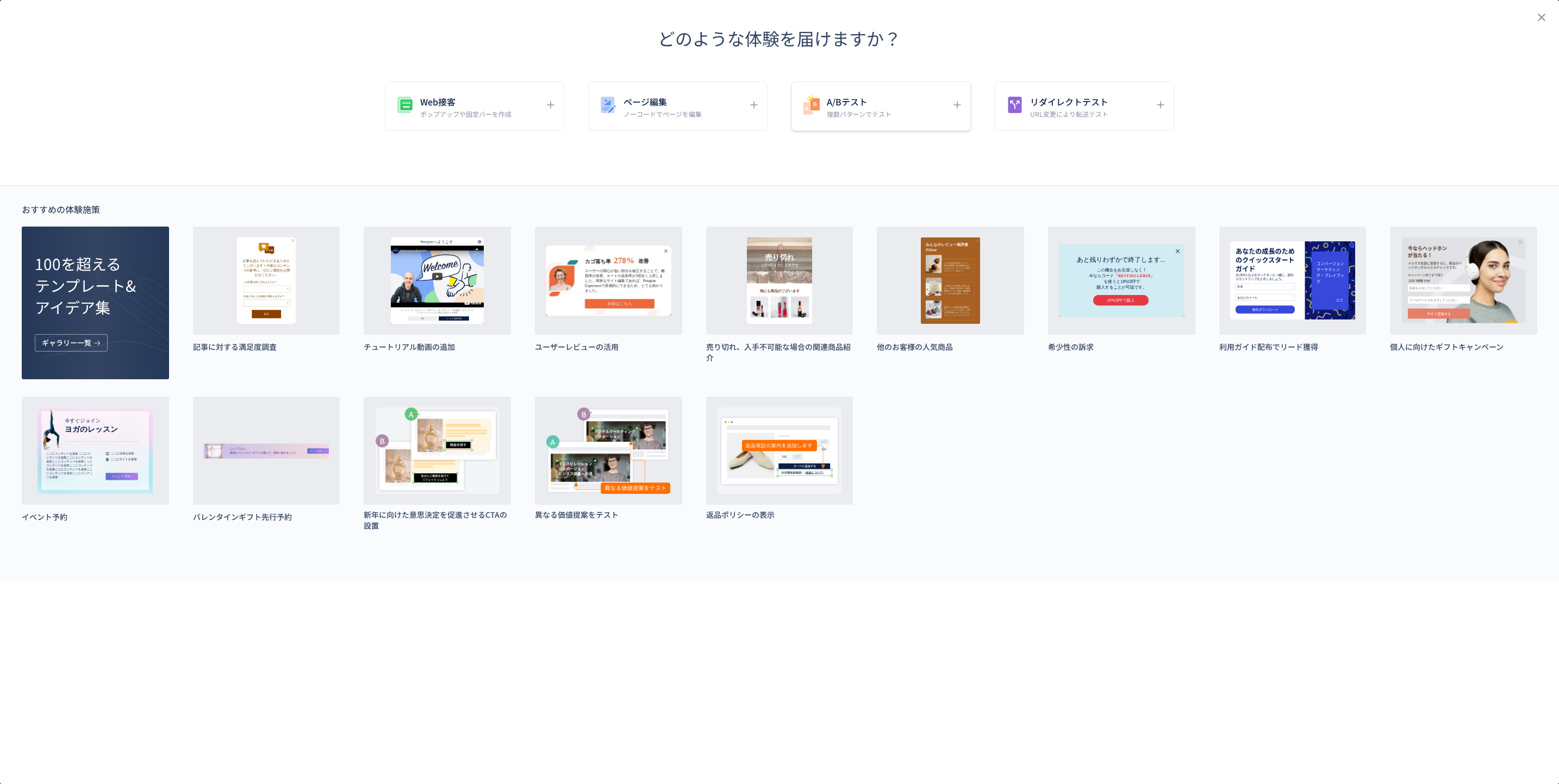 click on "A/Bテスト" at bounding box center (859, 102) 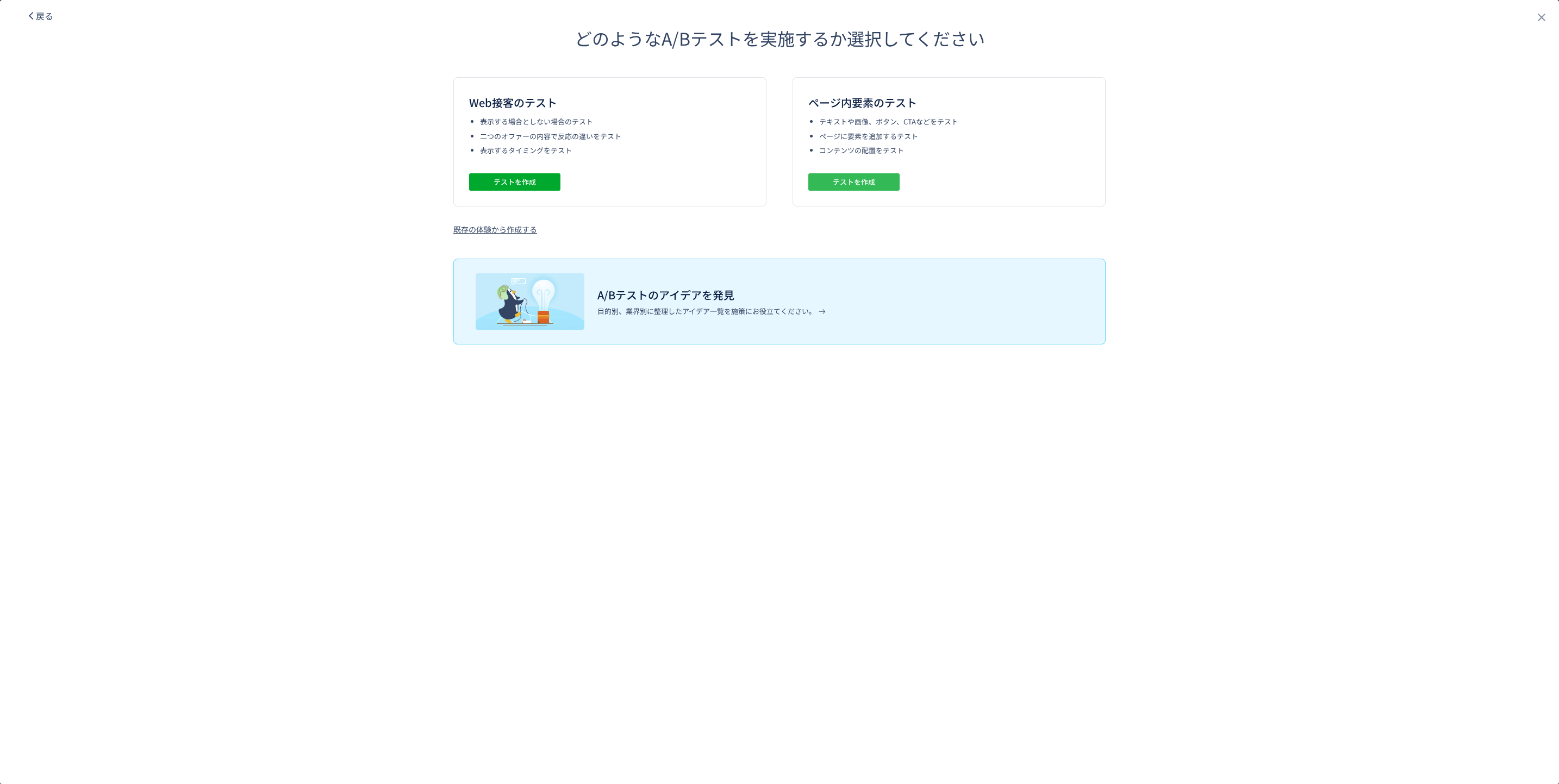 click on "テストを作成" at bounding box center (854, 182) 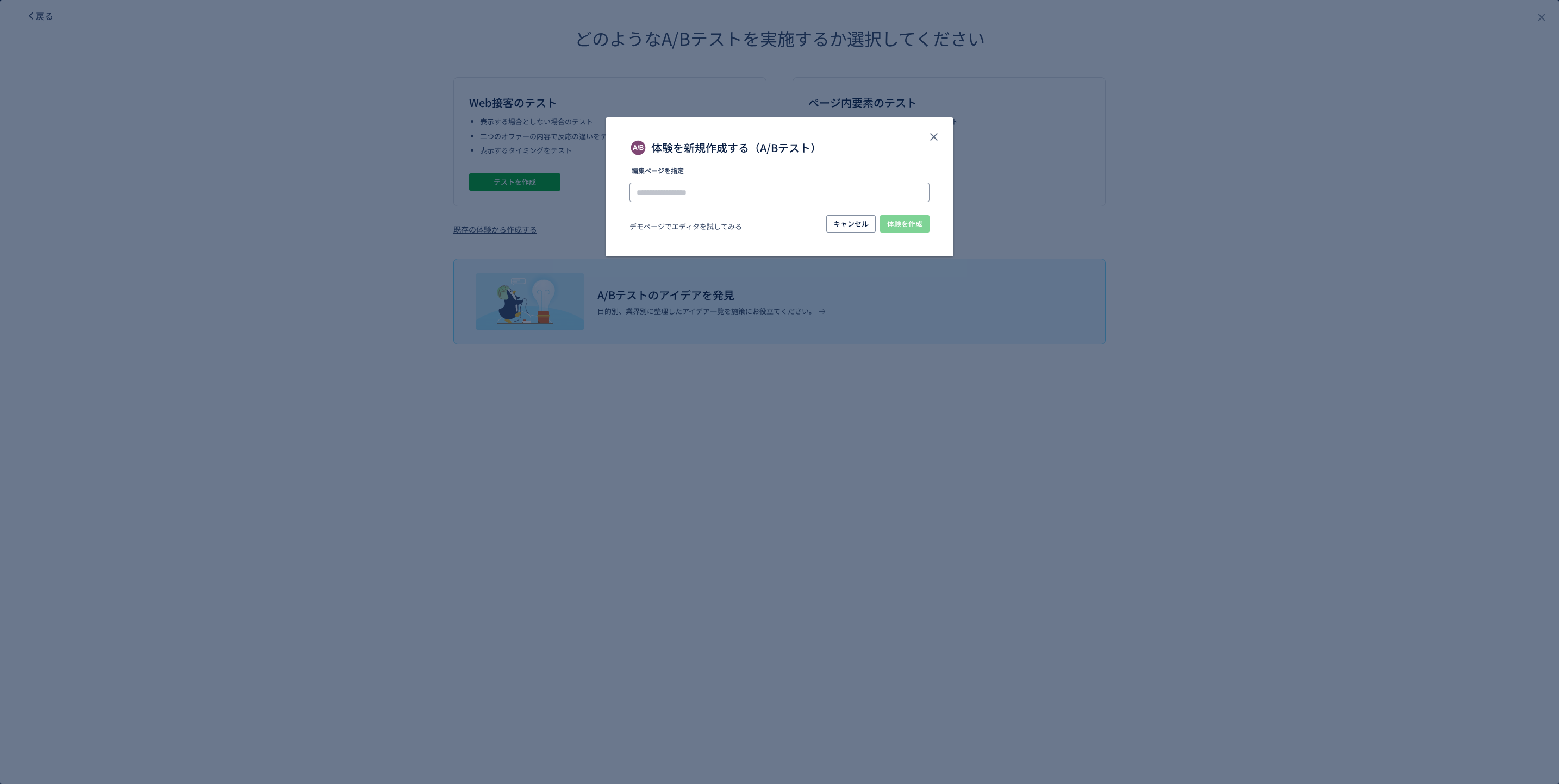 click 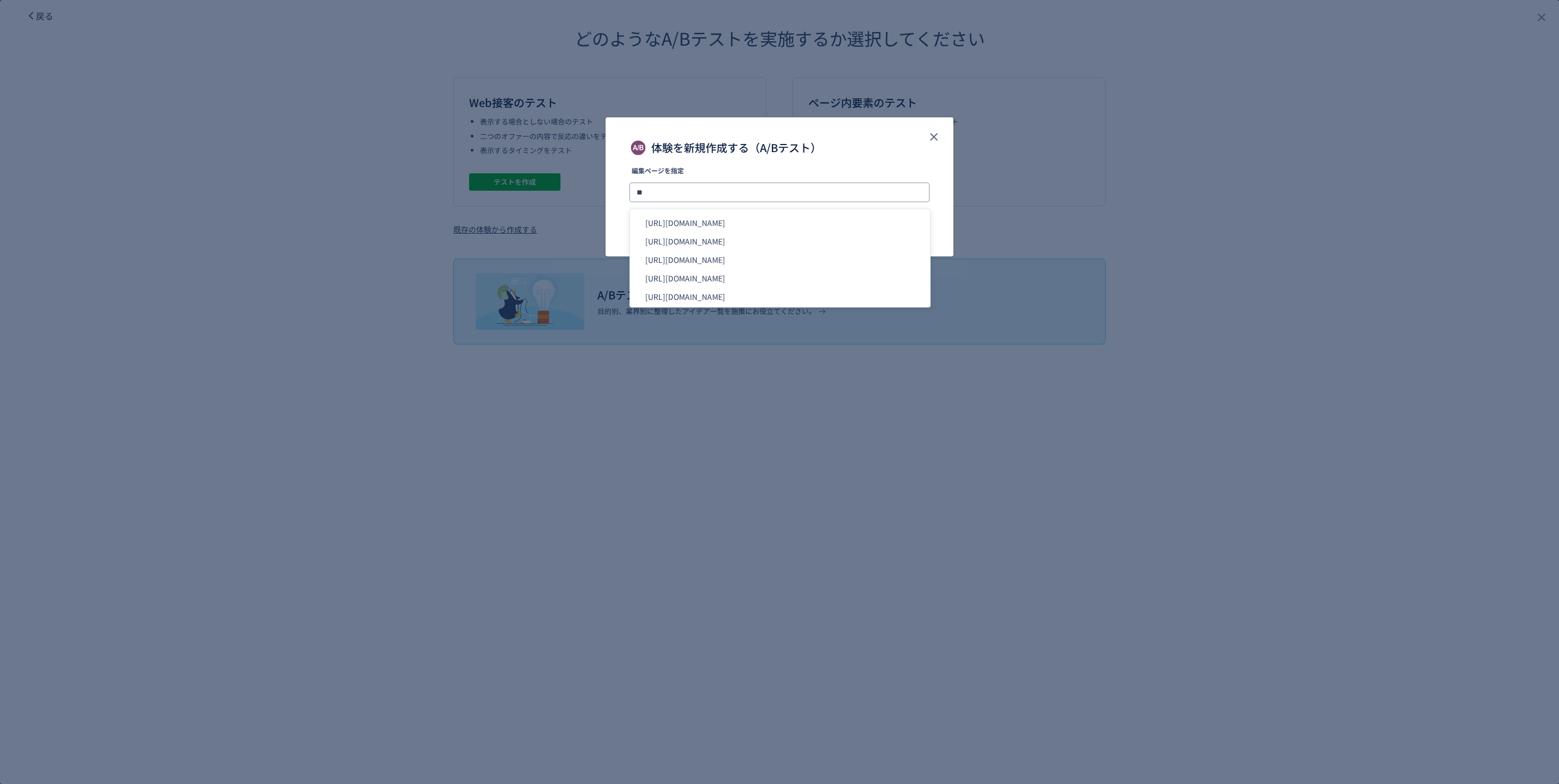 type on "*" 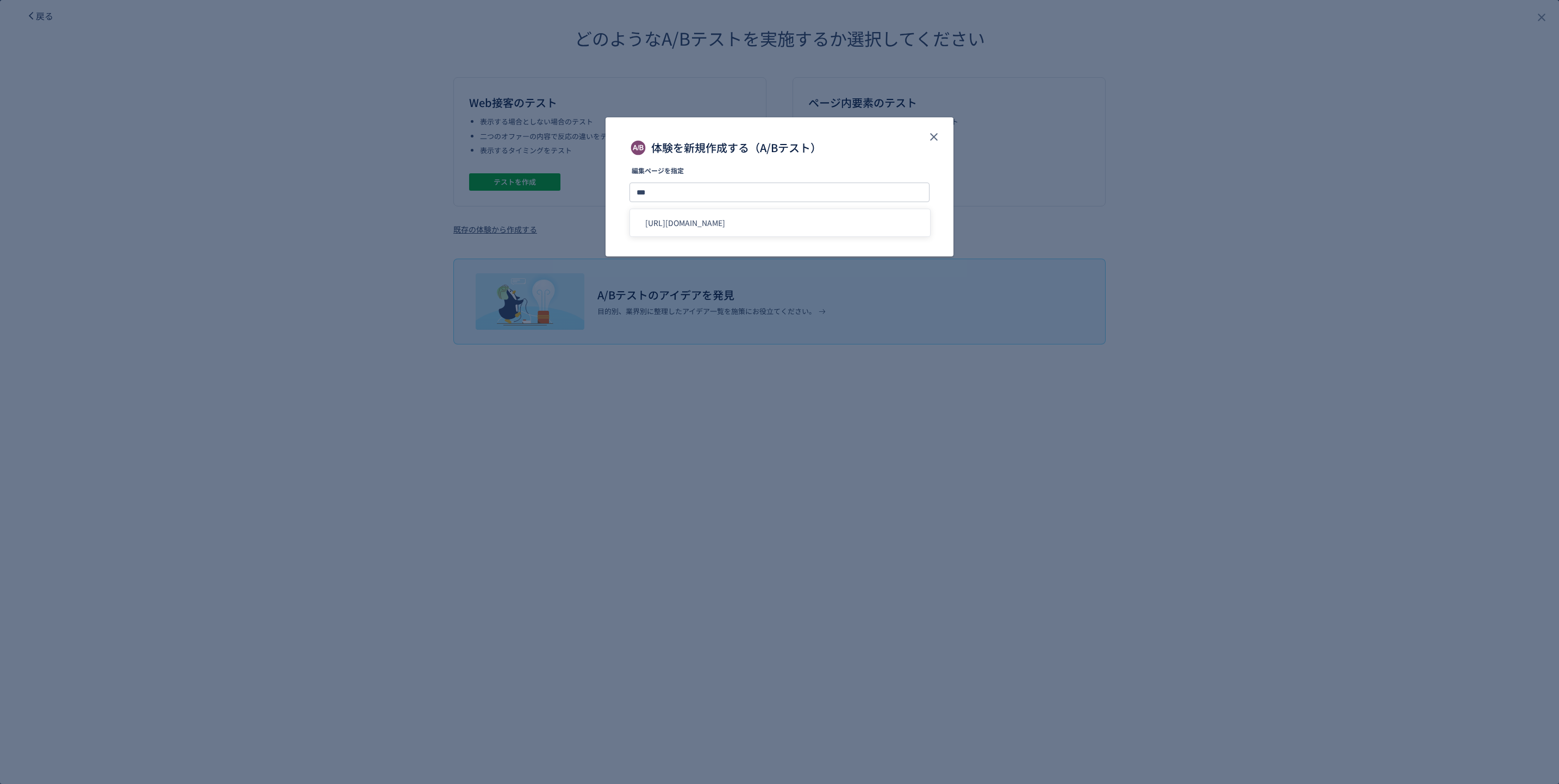 click on "[URL][DOMAIN_NAME]" at bounding box center (780, 223) 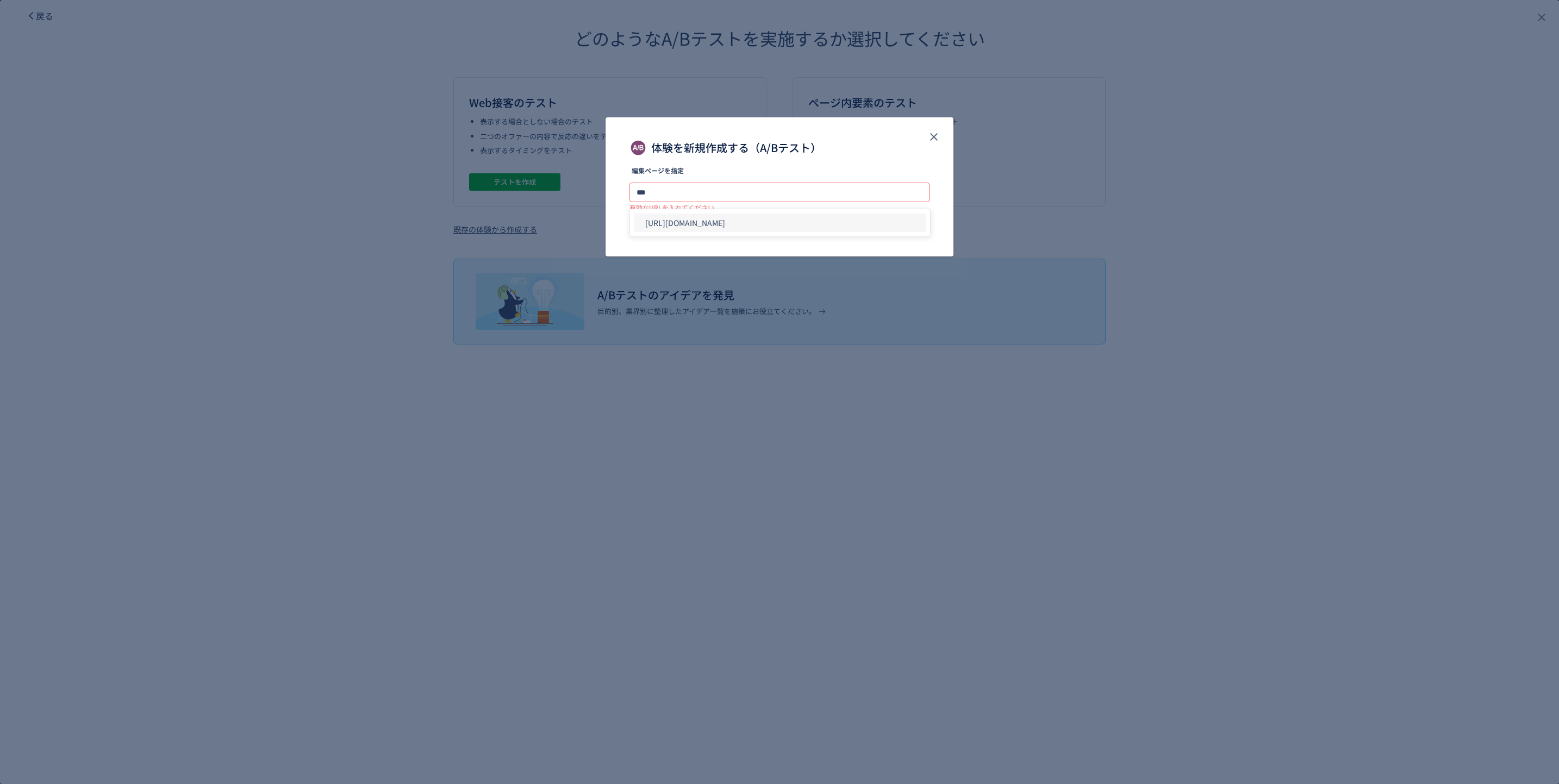 click on "[URL][DOMAIN_NAME]" 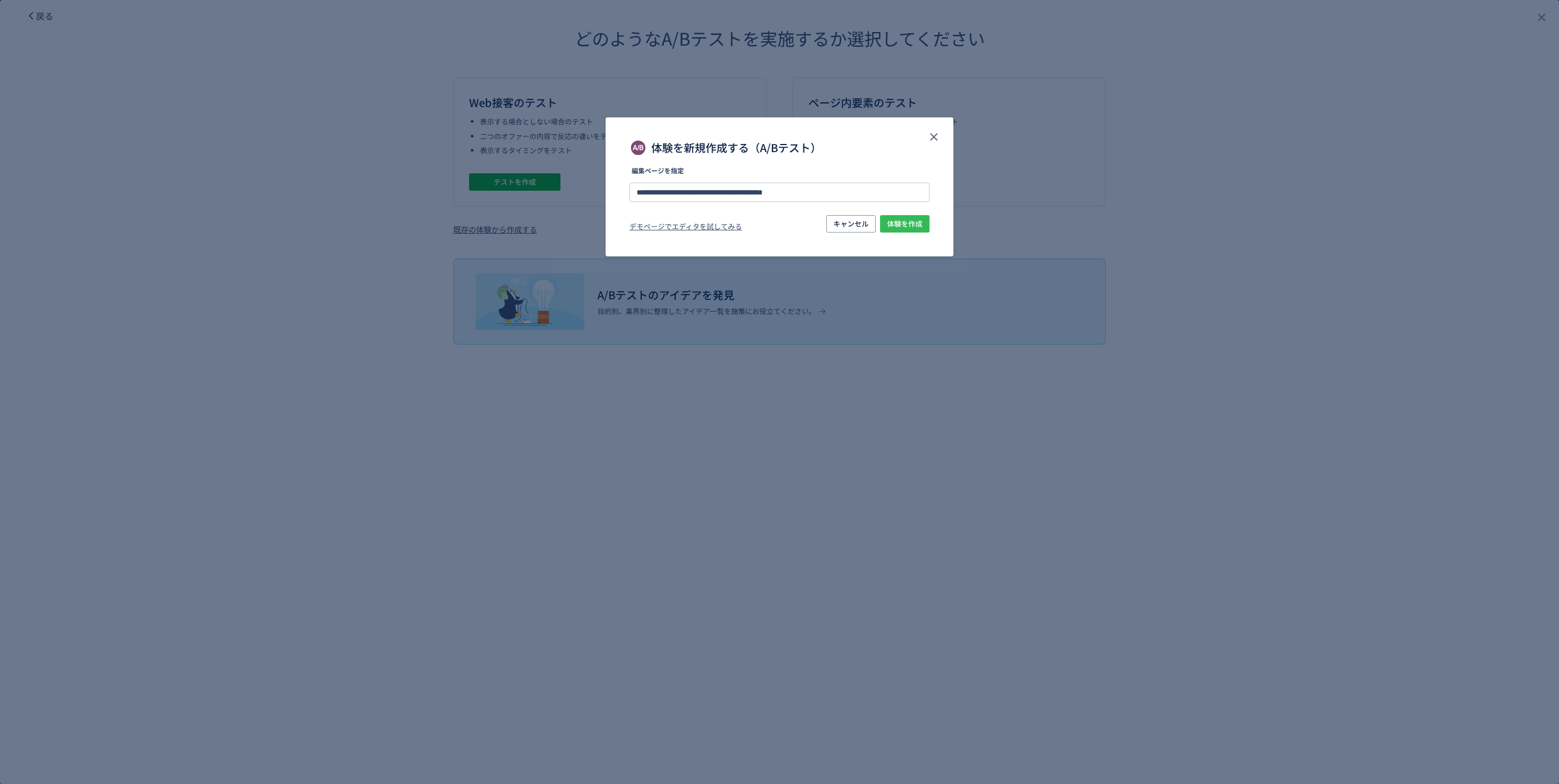 click on "体験を作成" at bounding box center [905, 224] 